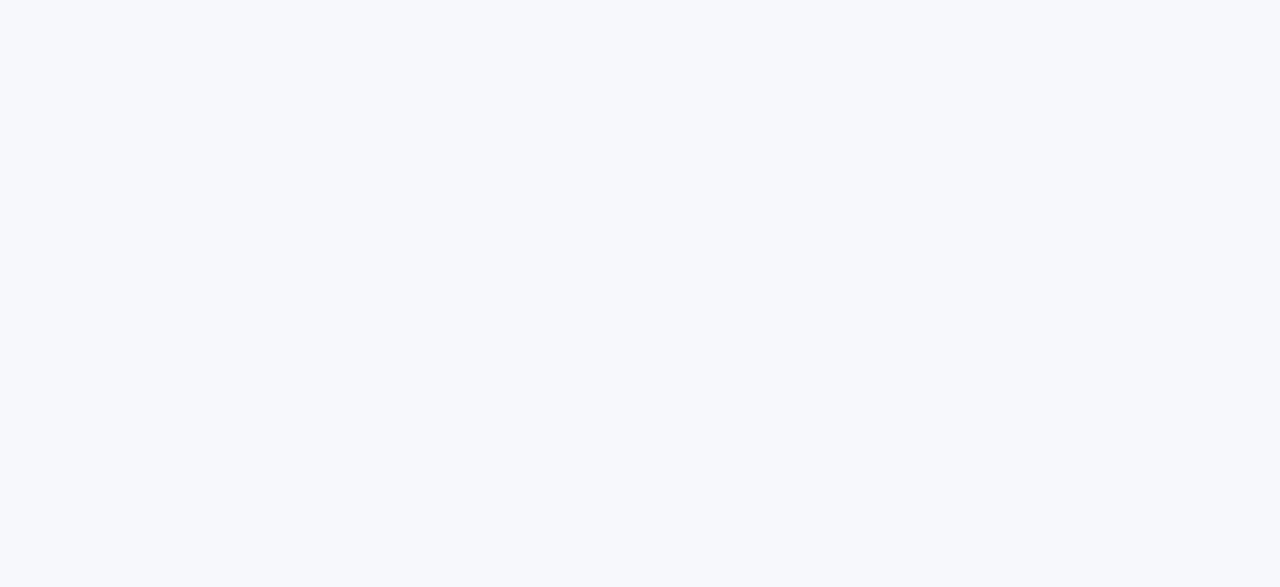 scroll, scrollTop: 0, scrollLeft: 0, axis: both 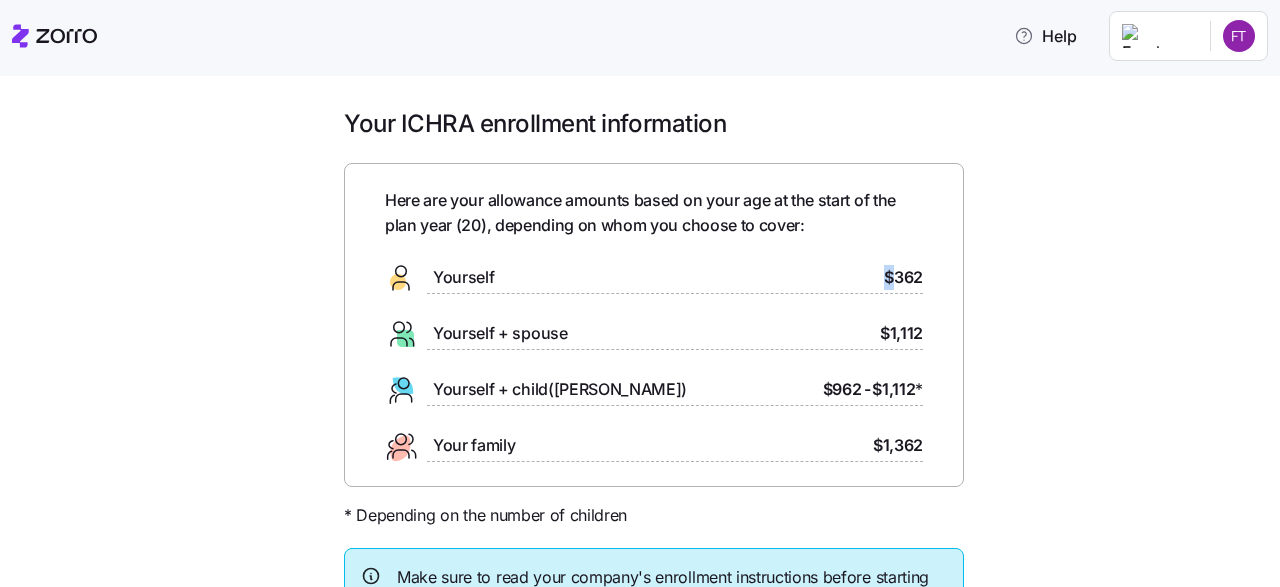 drag, startPoint x: 899, startPoint y: 282, endPoint x: 660, endPoint y: 289, distance: 239.1025 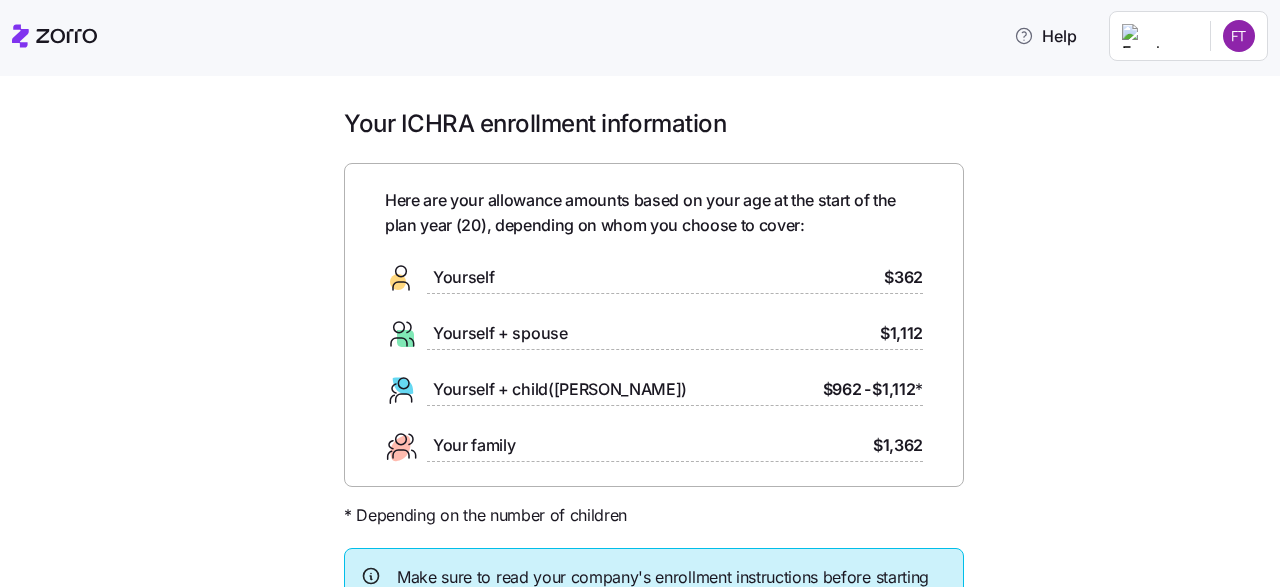 click on "Yourself $362" at bounding box center (654, 278) 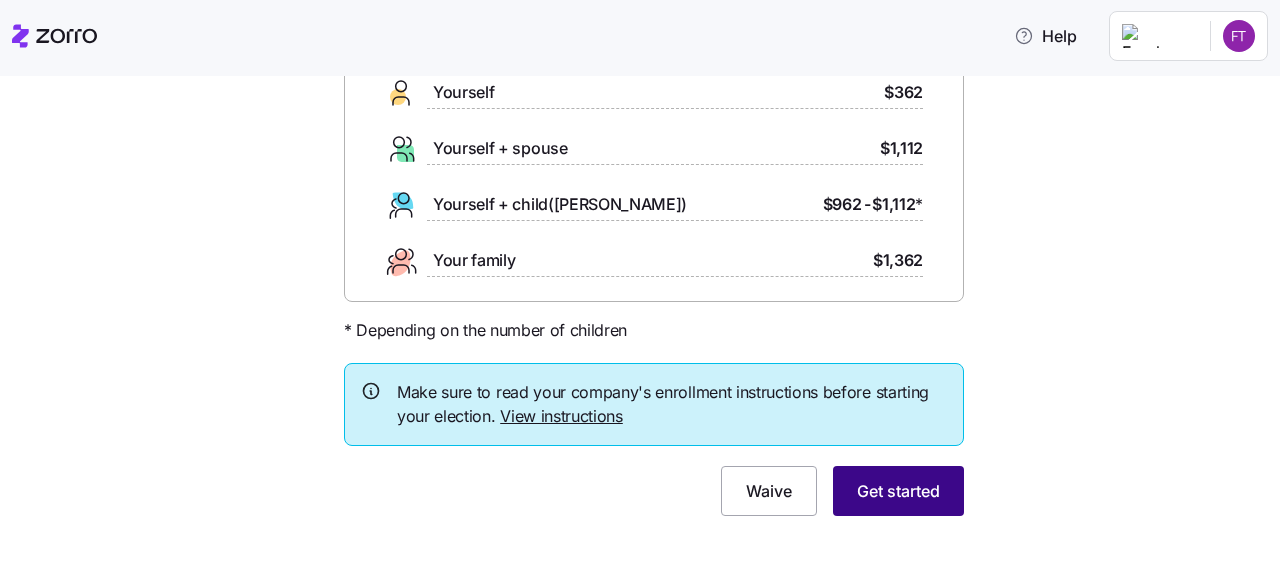 click on "Get started" at bounding box center [898, 491] 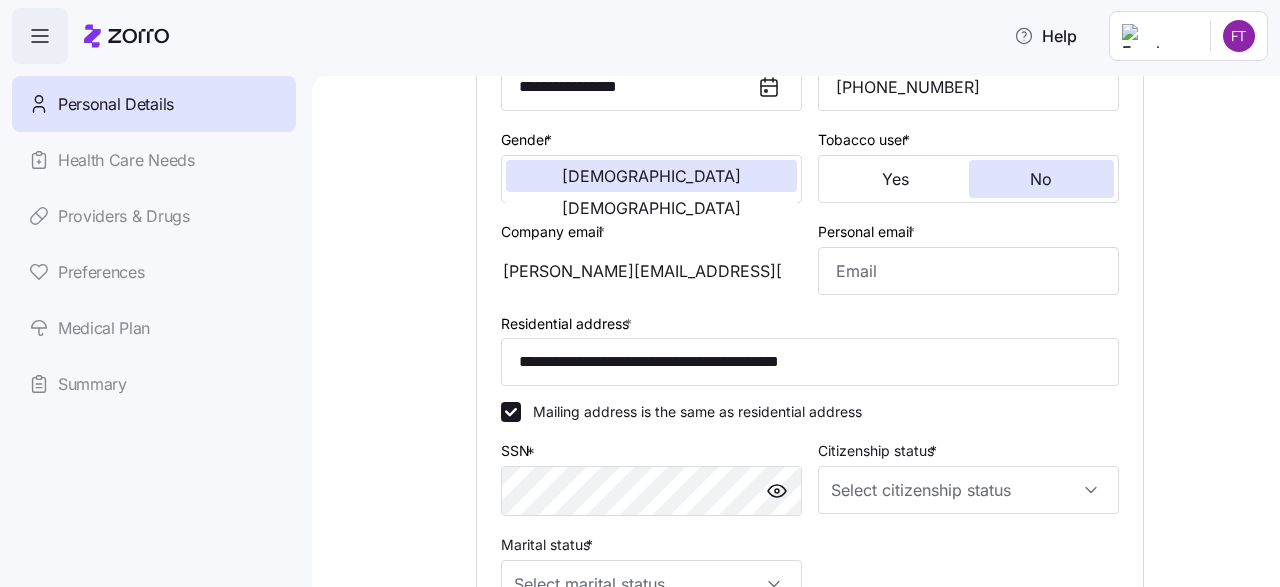 scroll, scrollTop: 436, scrollLeft: 0, axis: vertical 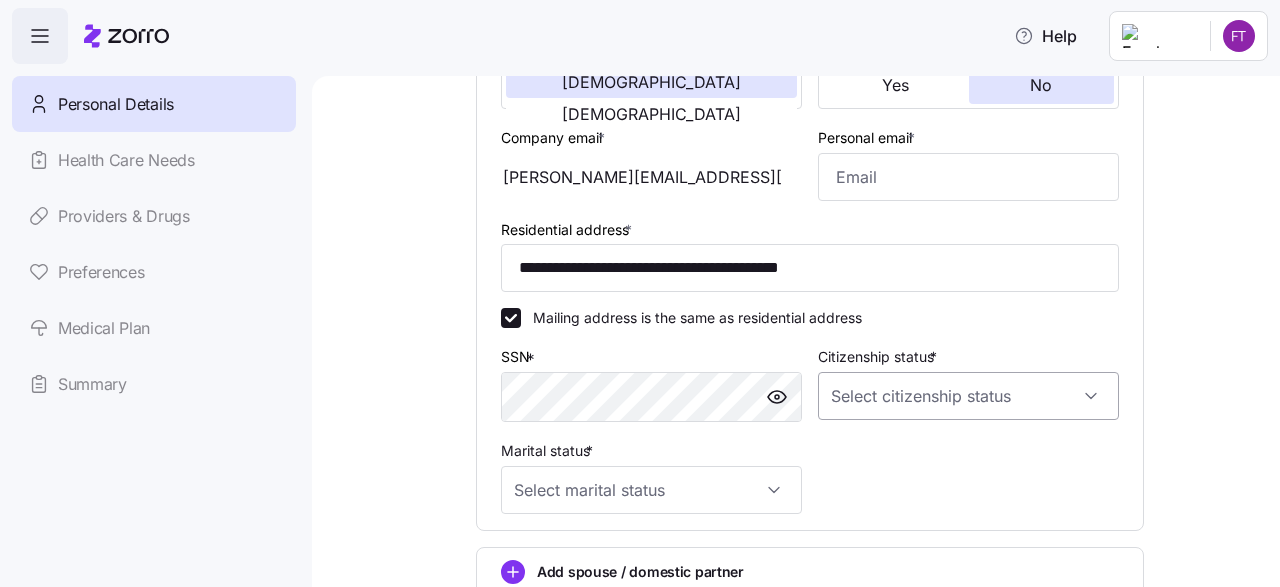 click on "Citizenship status  *" at bounding box center (968, 396) 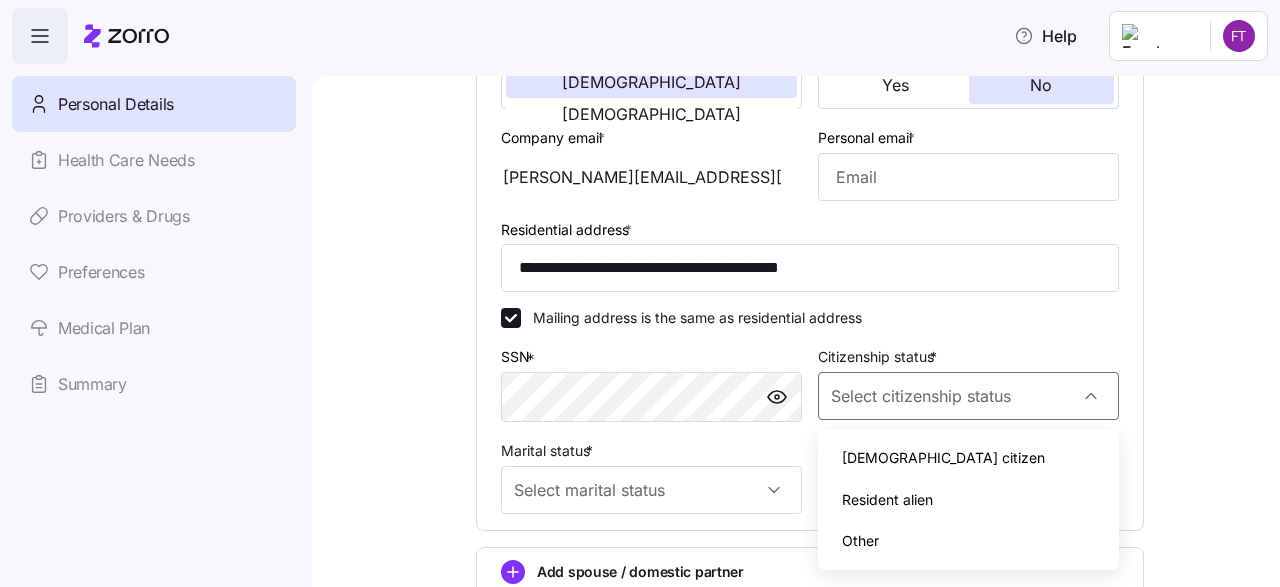 click on "[DEMOGRAPHIC_DATA] citizen" at bounding box center (943, 458) 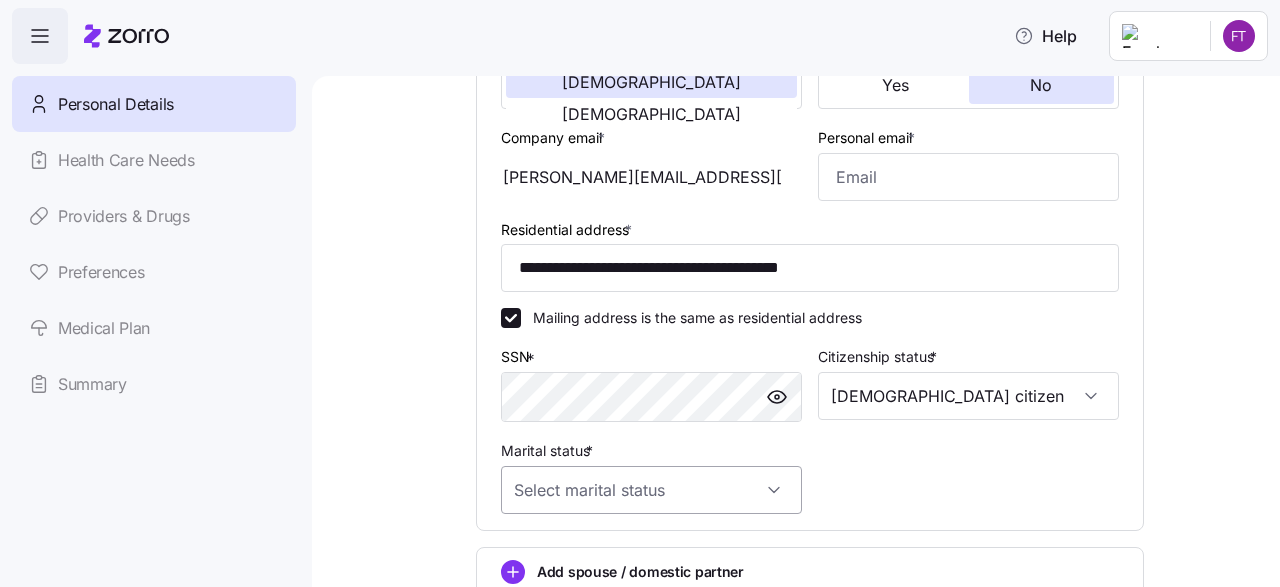 click on "Marital status  *" at bounding box center (651, 490) 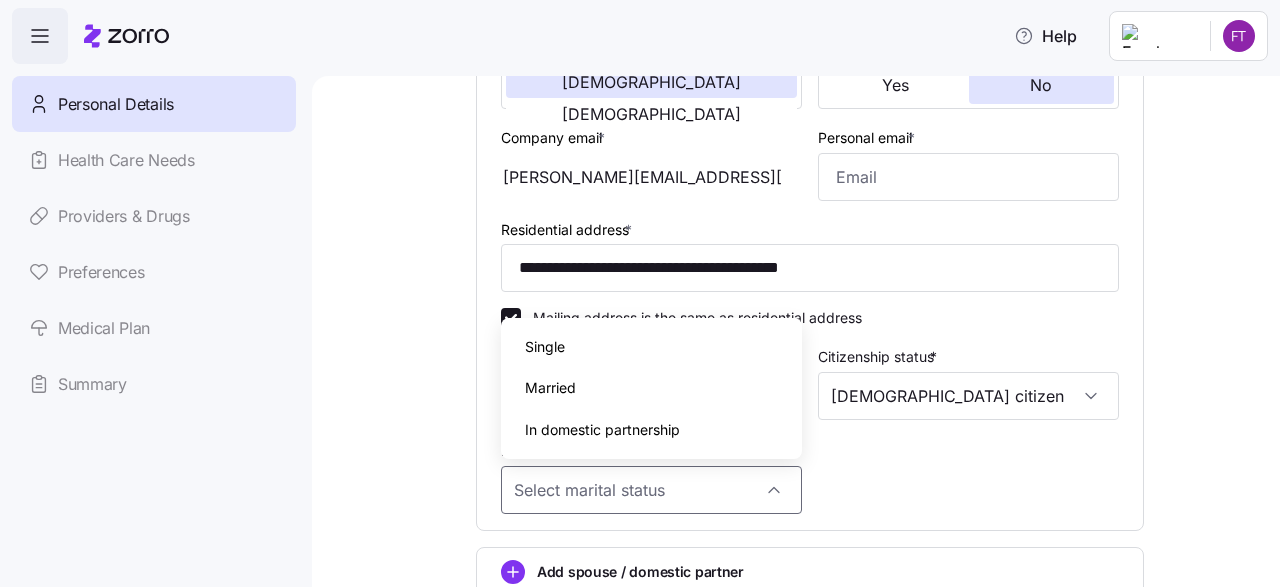 click on "Single" at bounding box center (651, 347) 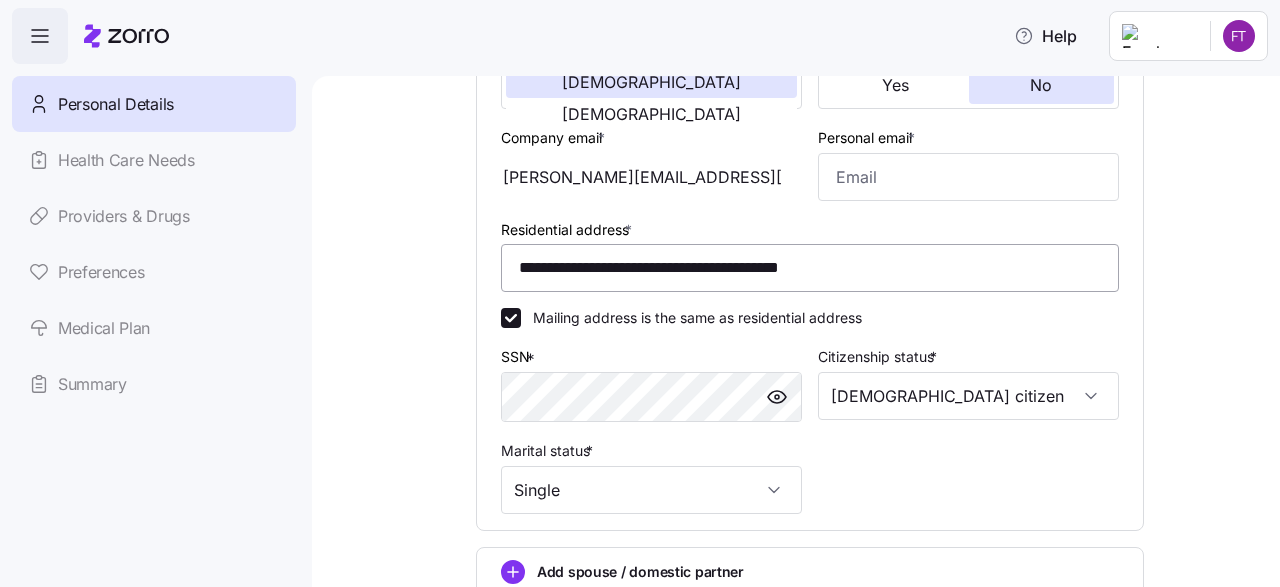 scroll, scrollTop: 309, scrollLeft: 0, axis: vertical 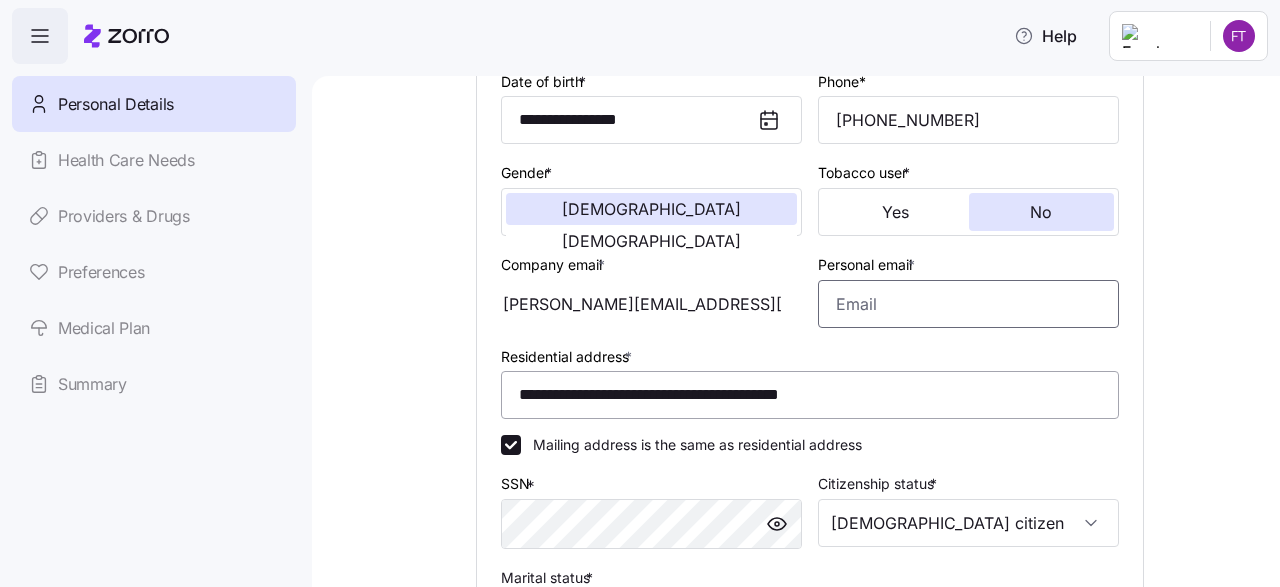 click on "Personal email  *" at bounding box center (968, 304) 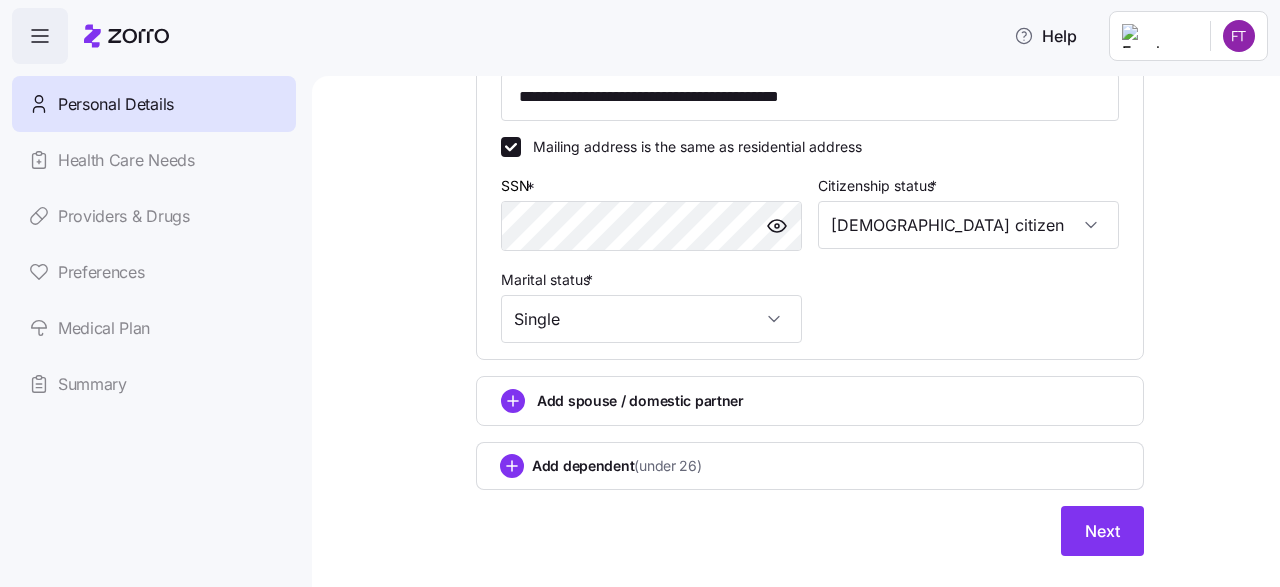 scroll, scrollTop: 647, scrollLeft: 0, axis: vertical 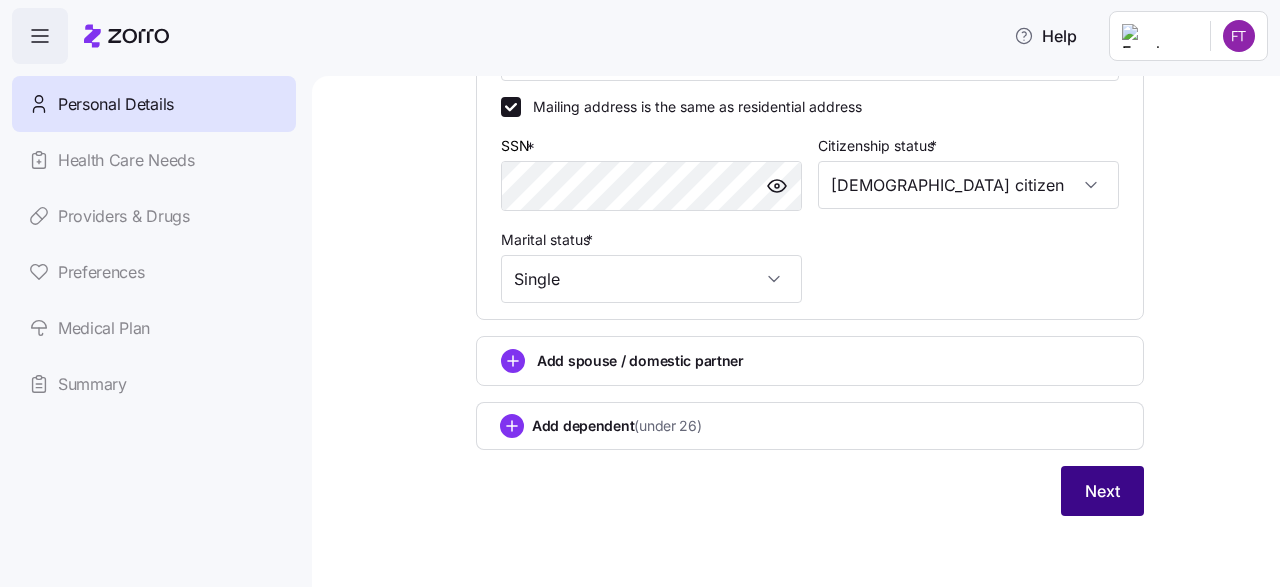 type on "[EMAIL_ADDRESS][DOMAIN_NAME]" 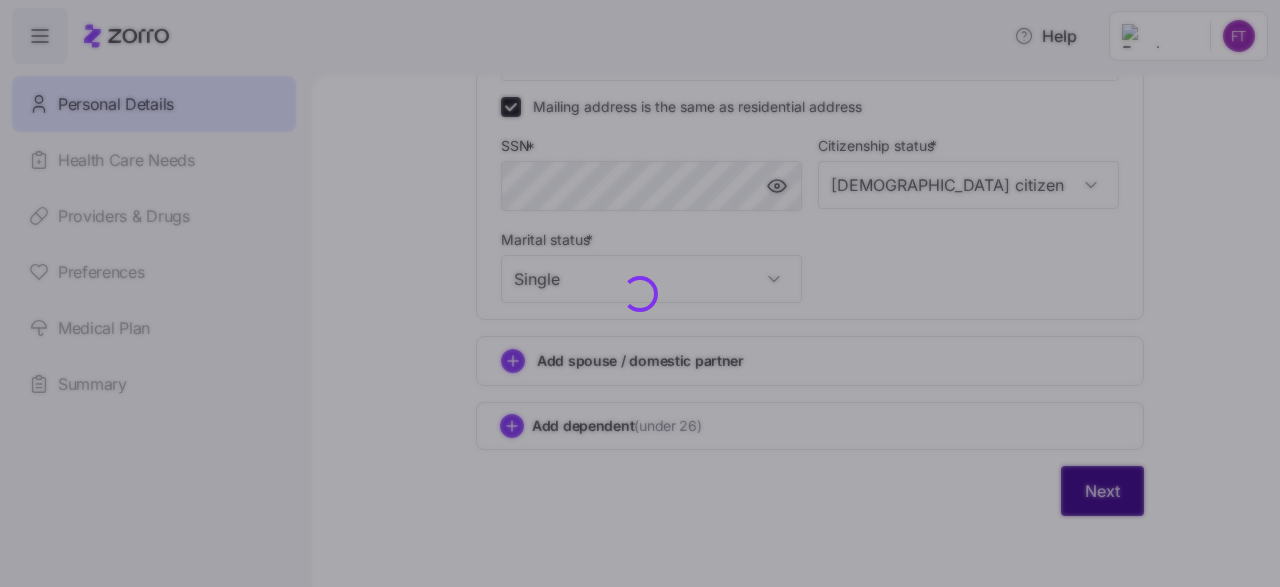 scroll, scrollTop: 647, scrollLeft: 0, axis: vertical 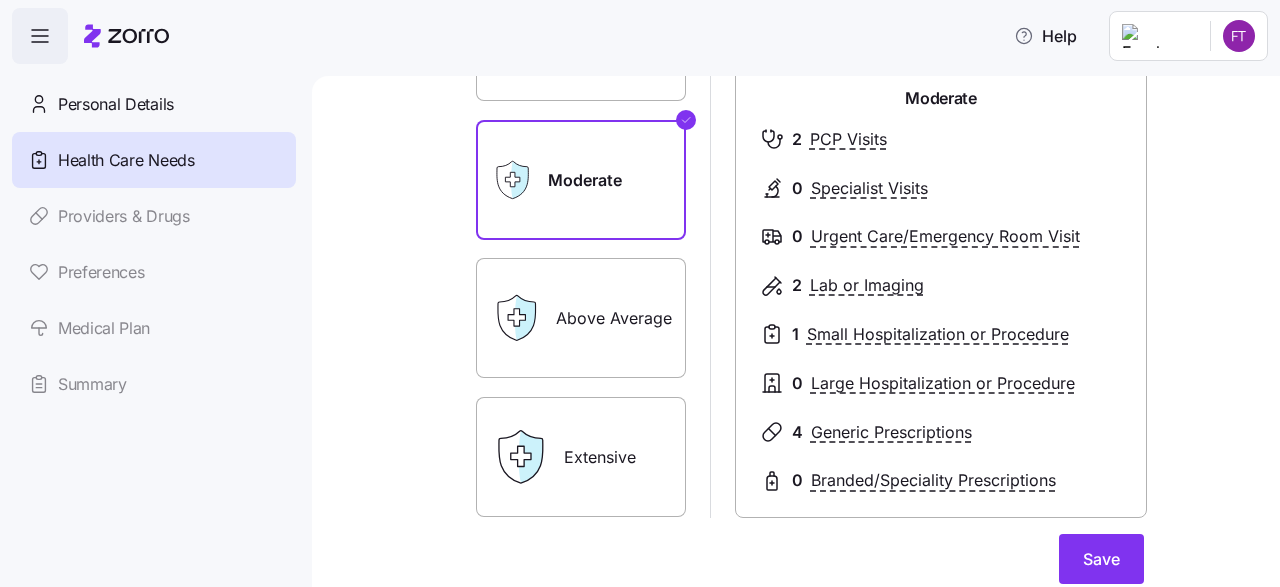 click 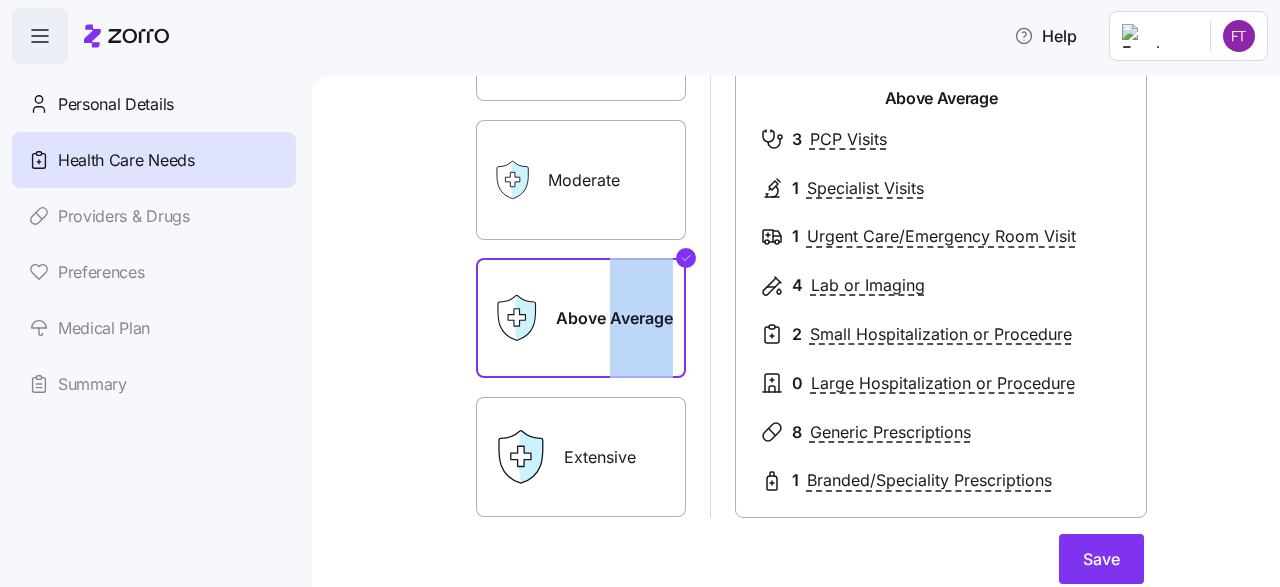 click on "Above Average" at bounding box center (581, 318) 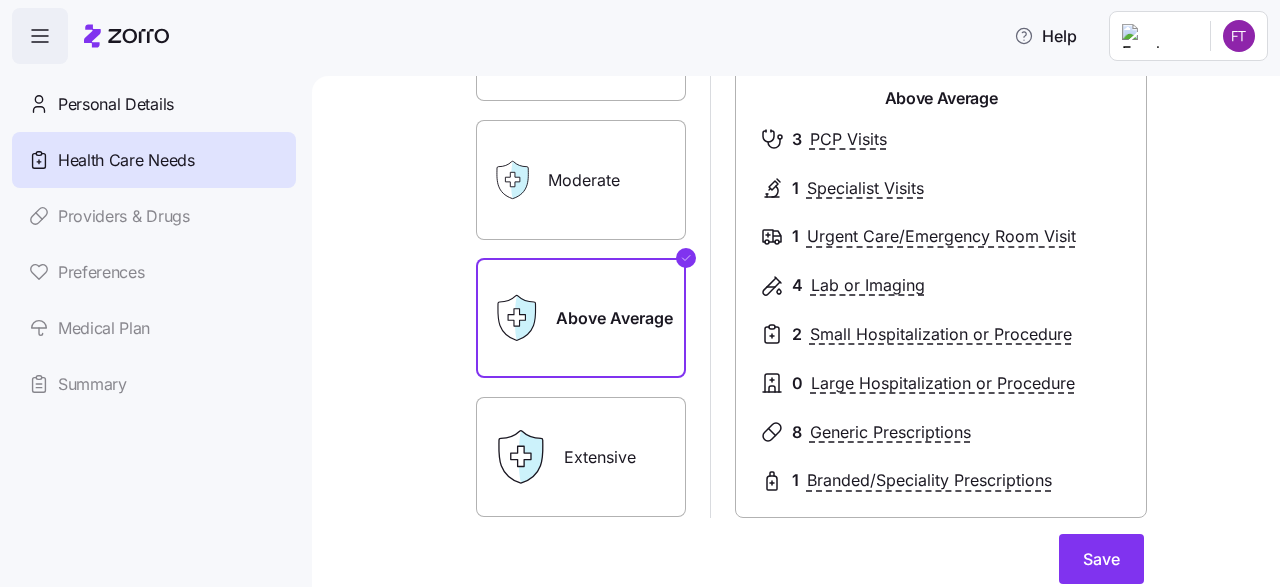 click on "Above Average" at bounding box center [581, 318] 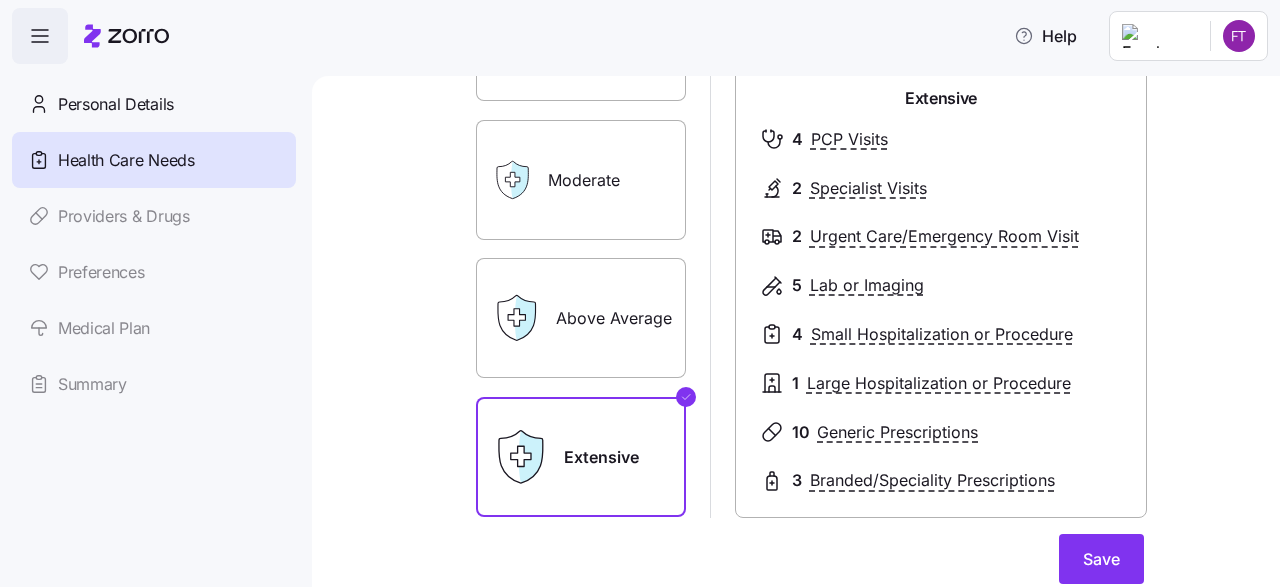 click on "Above Average" at bounding box center [581, 318] 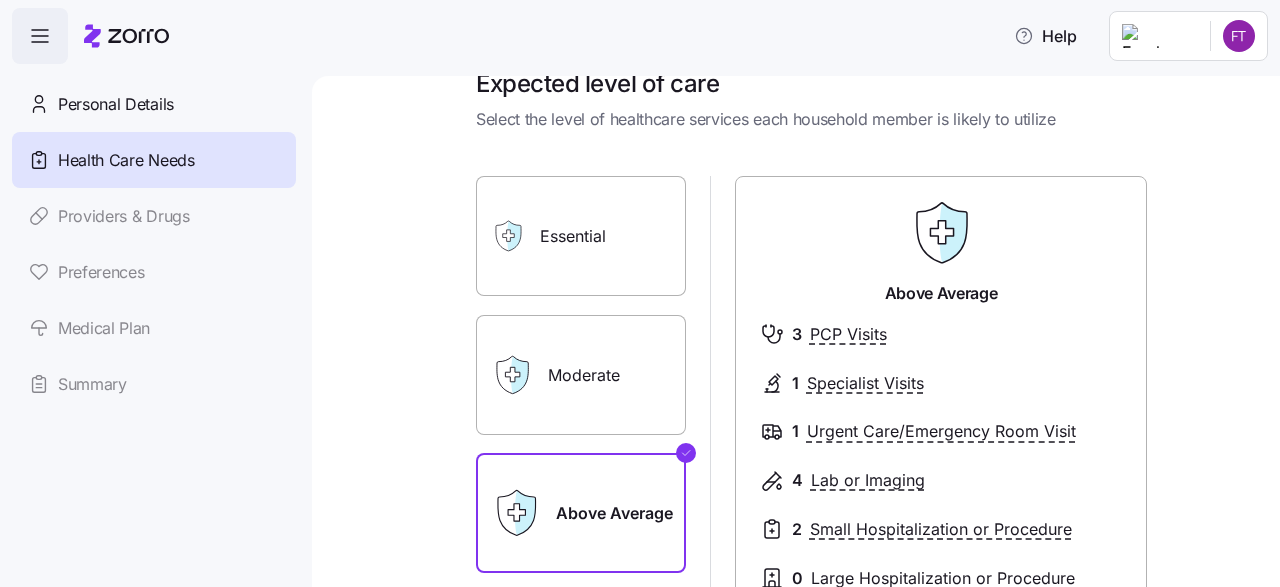 scroll, scrollTop: 5, scrollLeft: 0, axis: vertical 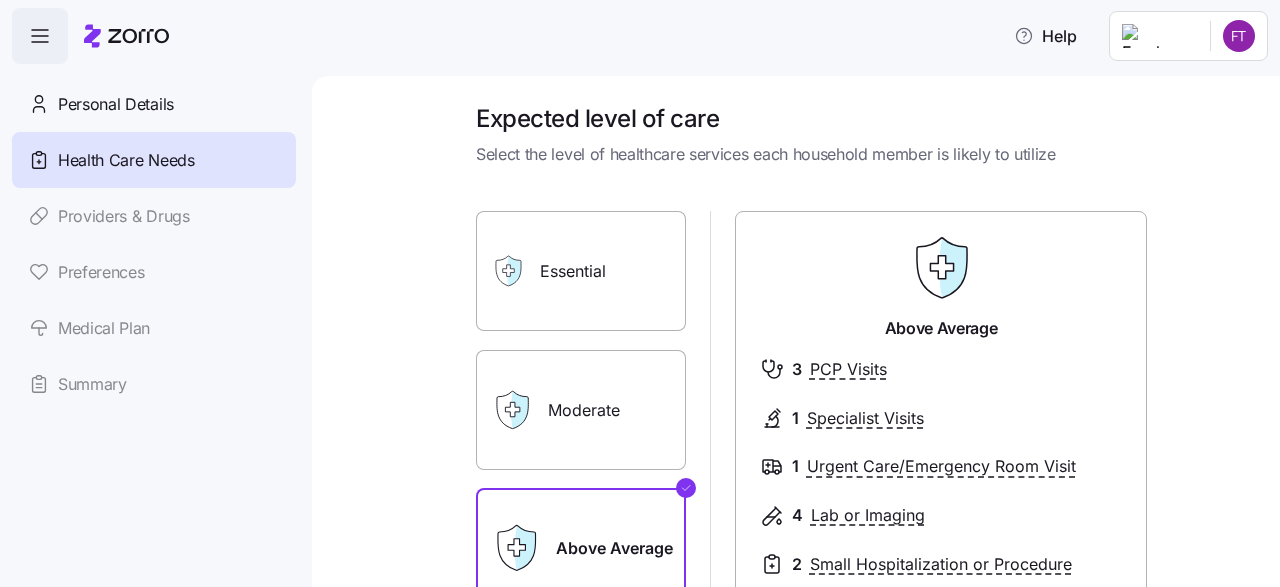 click on "Moderate" at bounding box center [581, 410] 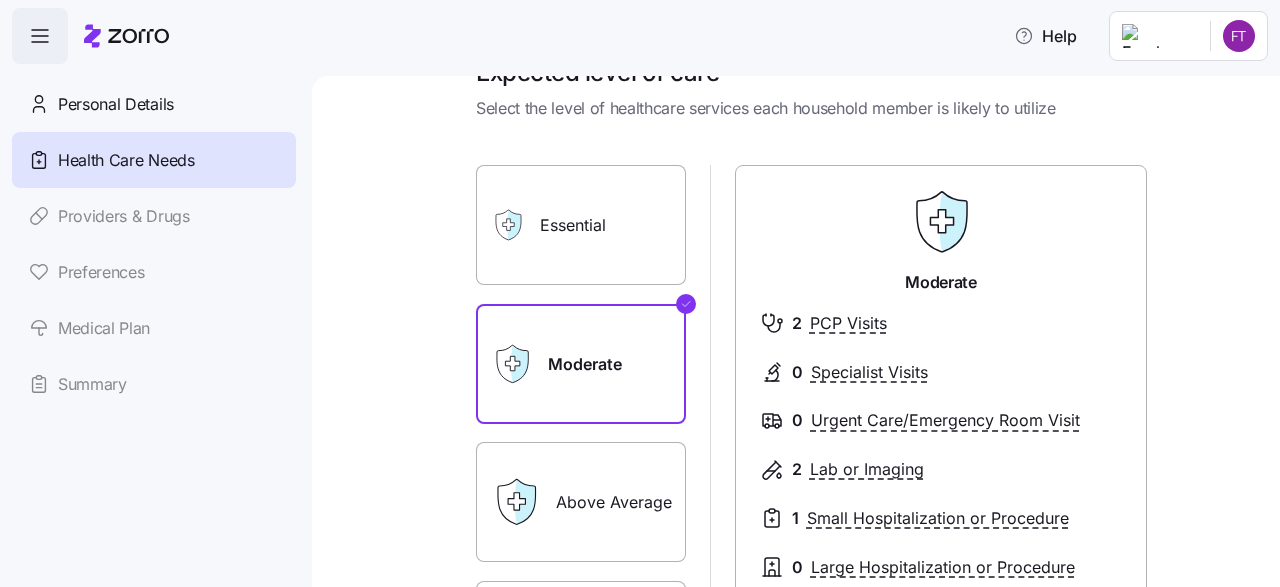 scroll, scrollTop: 71, scrollLeft: 0, axis: vertical 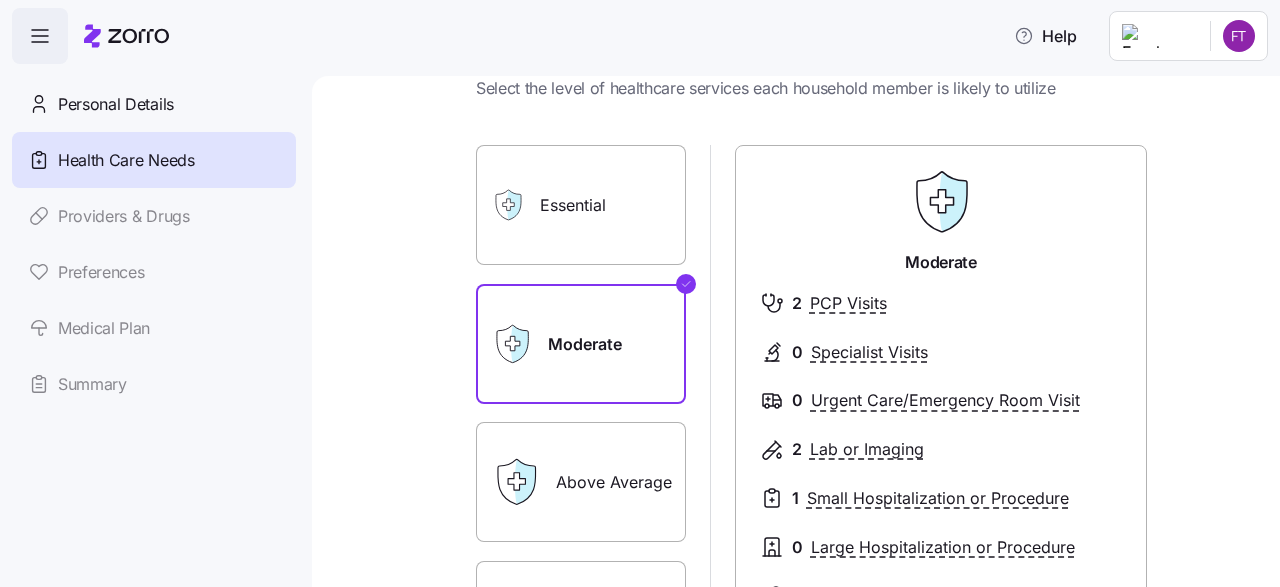 click on "Essential" at bounding box center [581, 205] 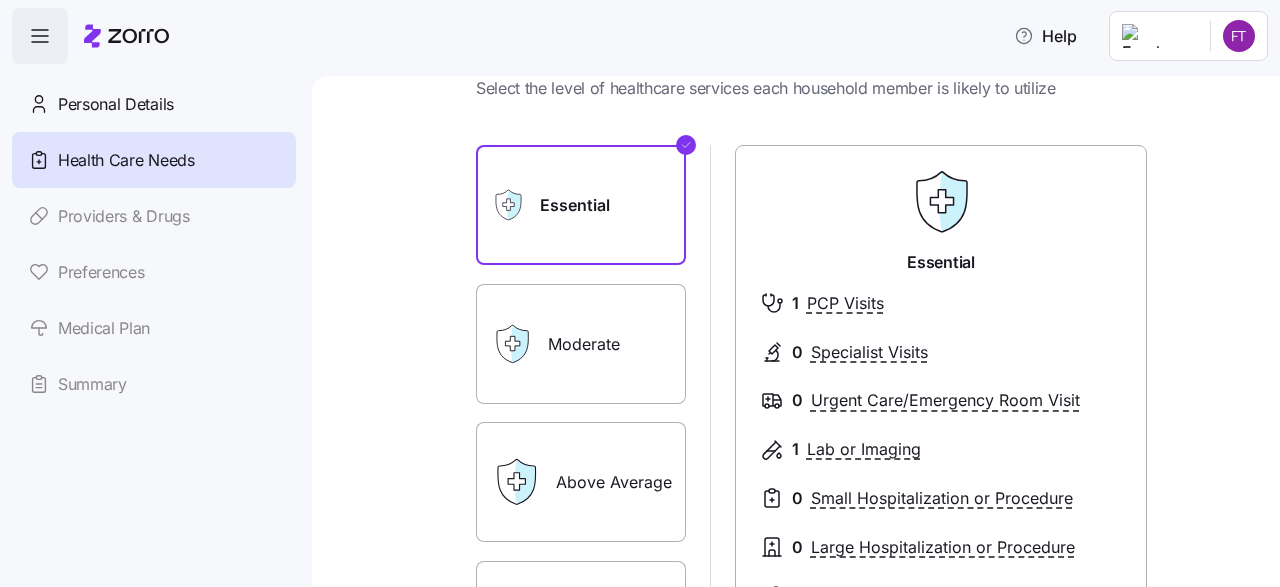 click on "Moderate" at bounding box center [581, 344] 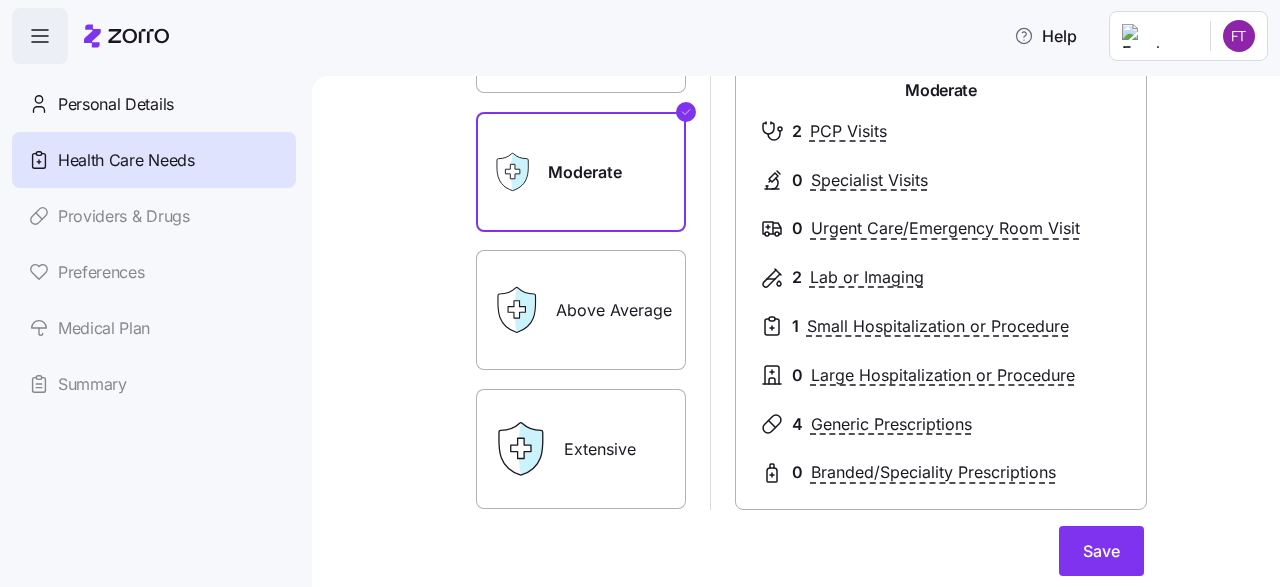 scroll, scrollTop: 243, scrollLeft: 0, axis: vertical 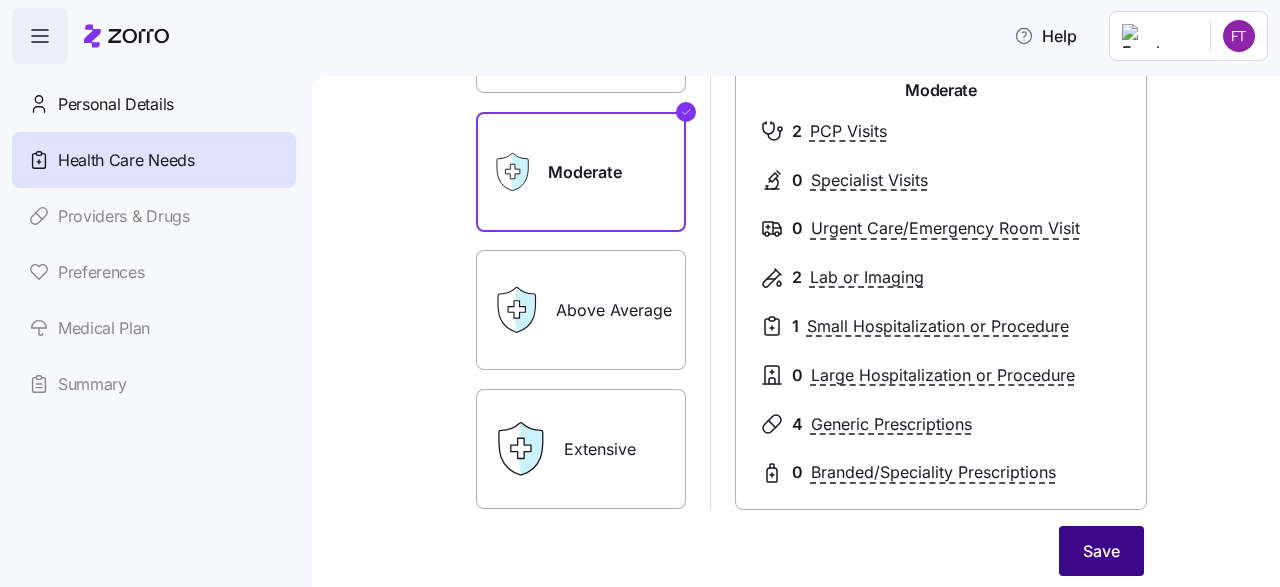 click on "Save" at bounding box center (1101, 551) 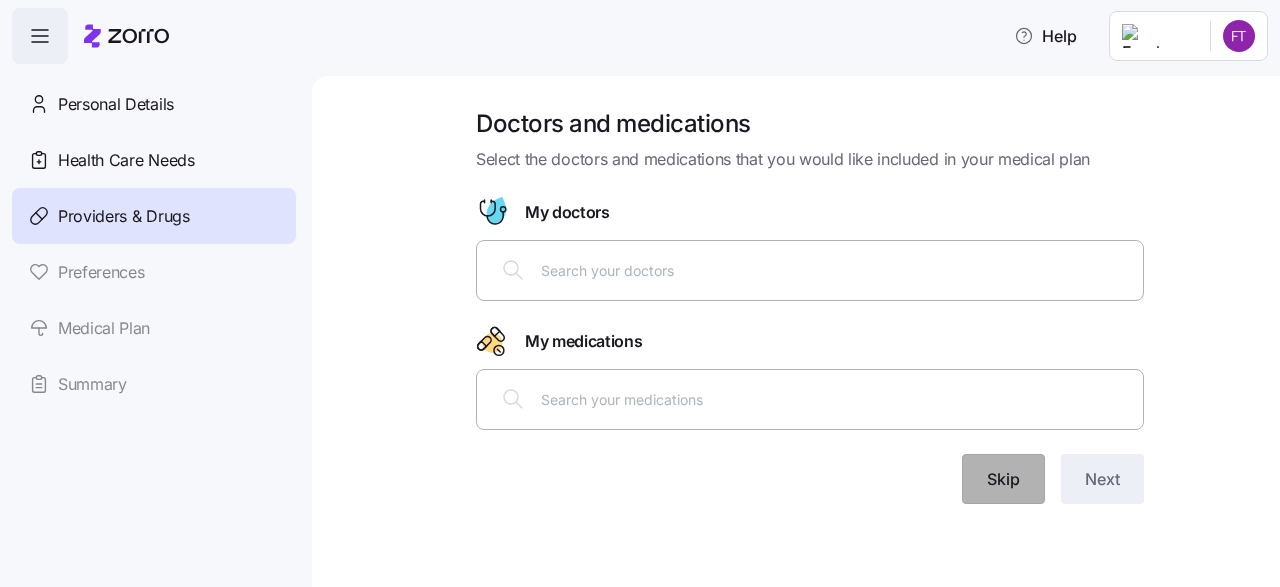 click on "Skip" at bounding box center [1003, 479] 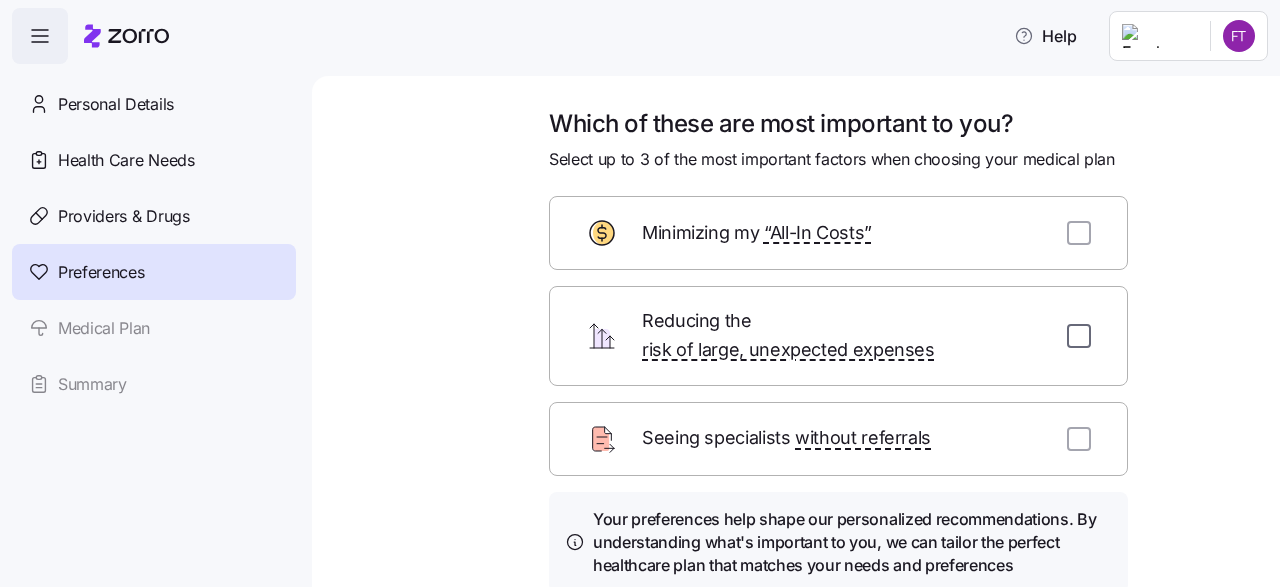 click at bounding box center (1079, 336) 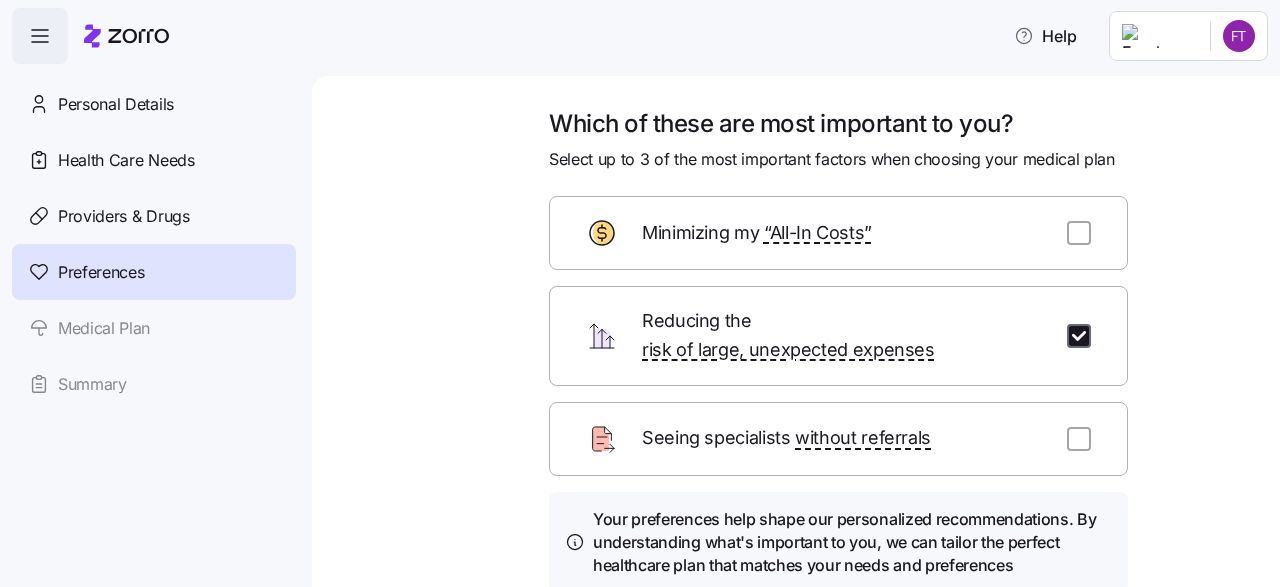 checkbox on "true" 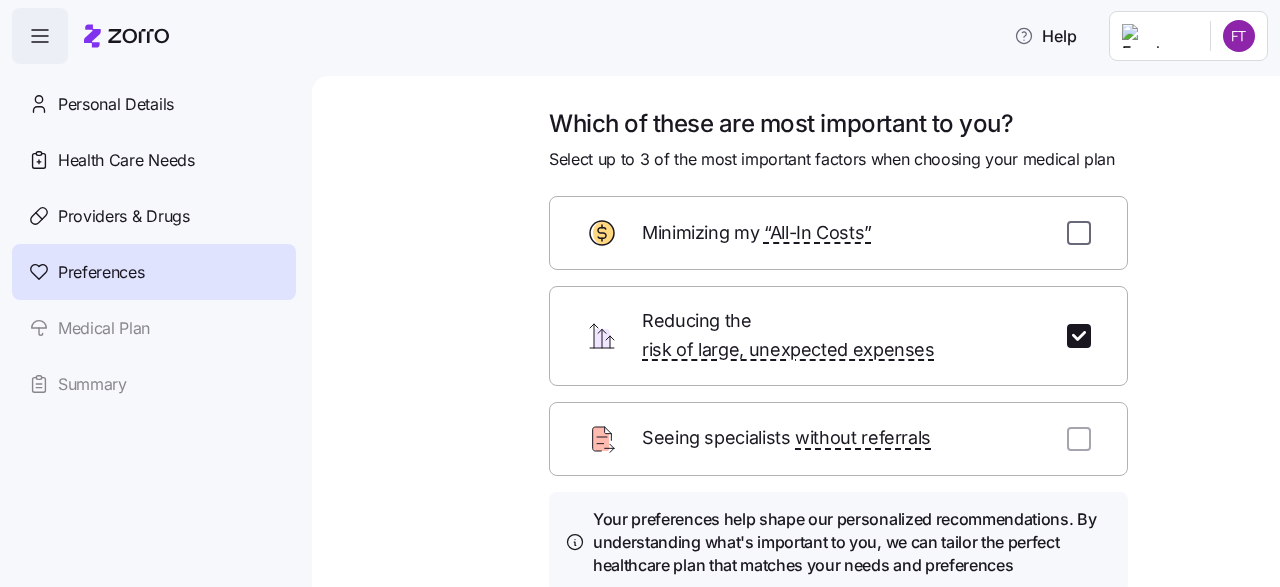 click at bounding box center (1079, 233) 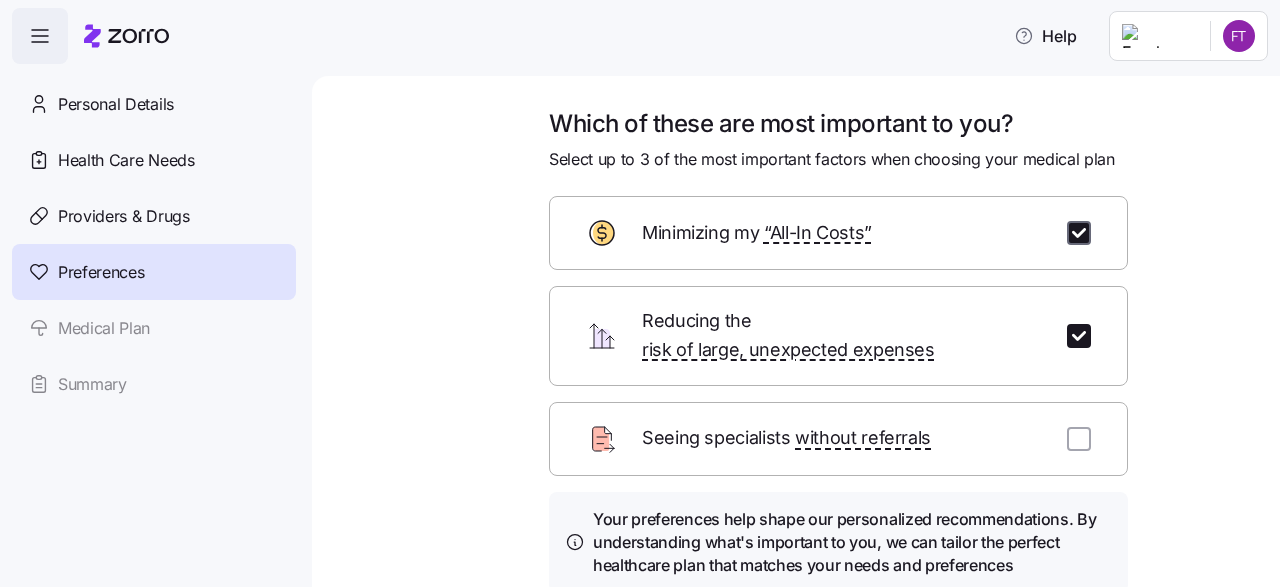 checkbox on "true" 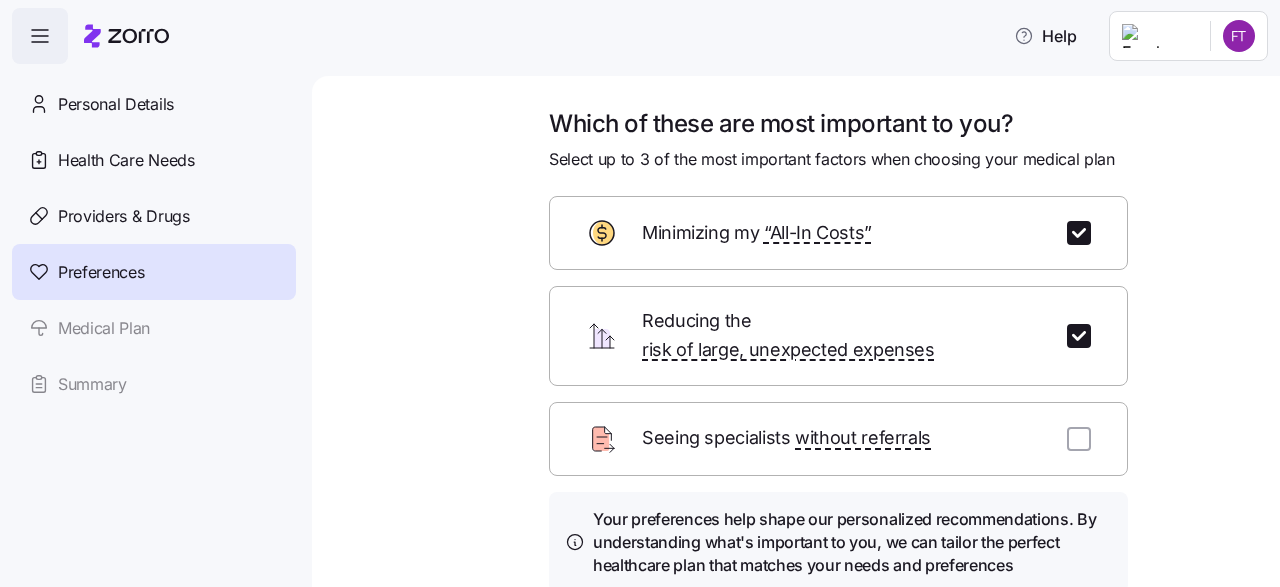 scroll, scrollTop: 144, scrollLeft: 0, axis: vertical 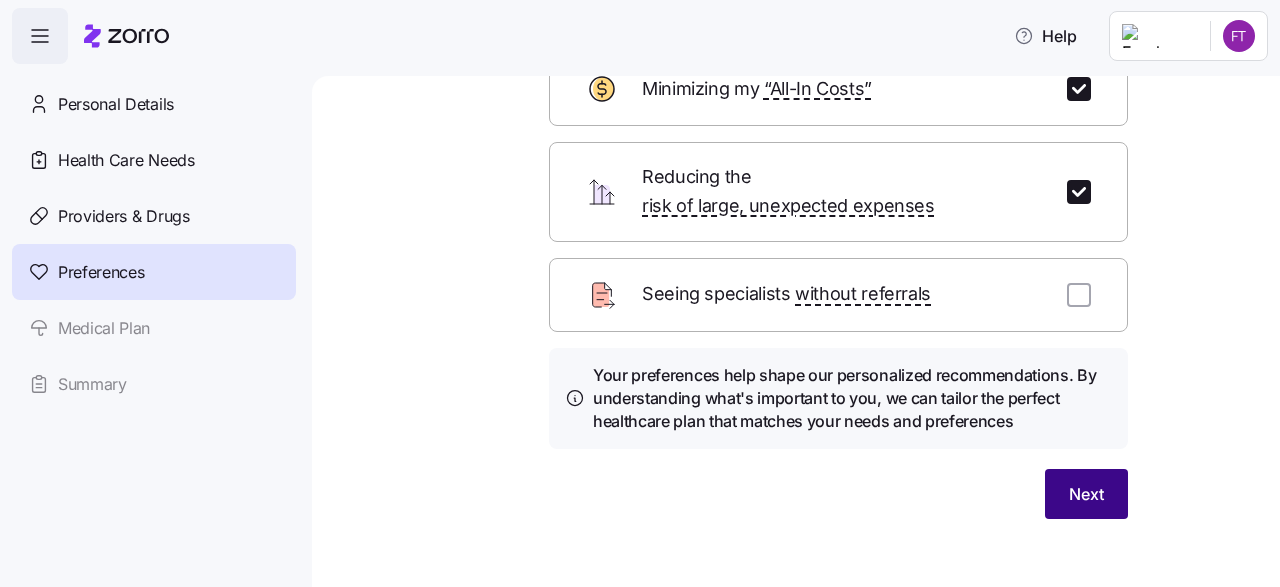 click on "Next" at bounding box center (1086, 494) 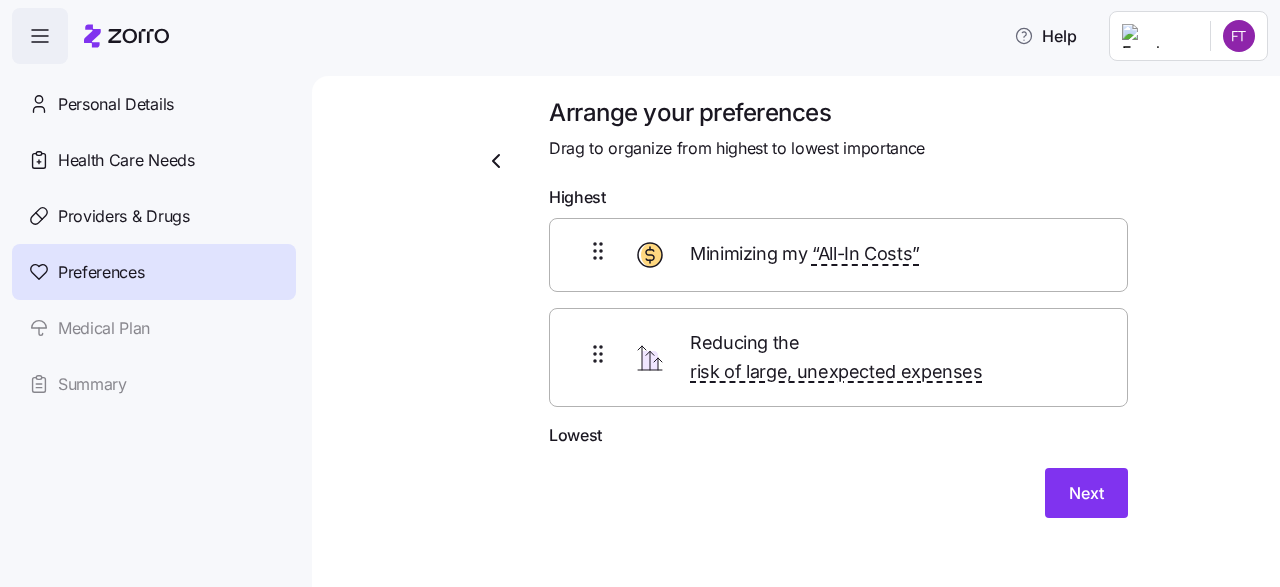 scroll, scrollTop: 0, scrollLeft: 0, axis: both 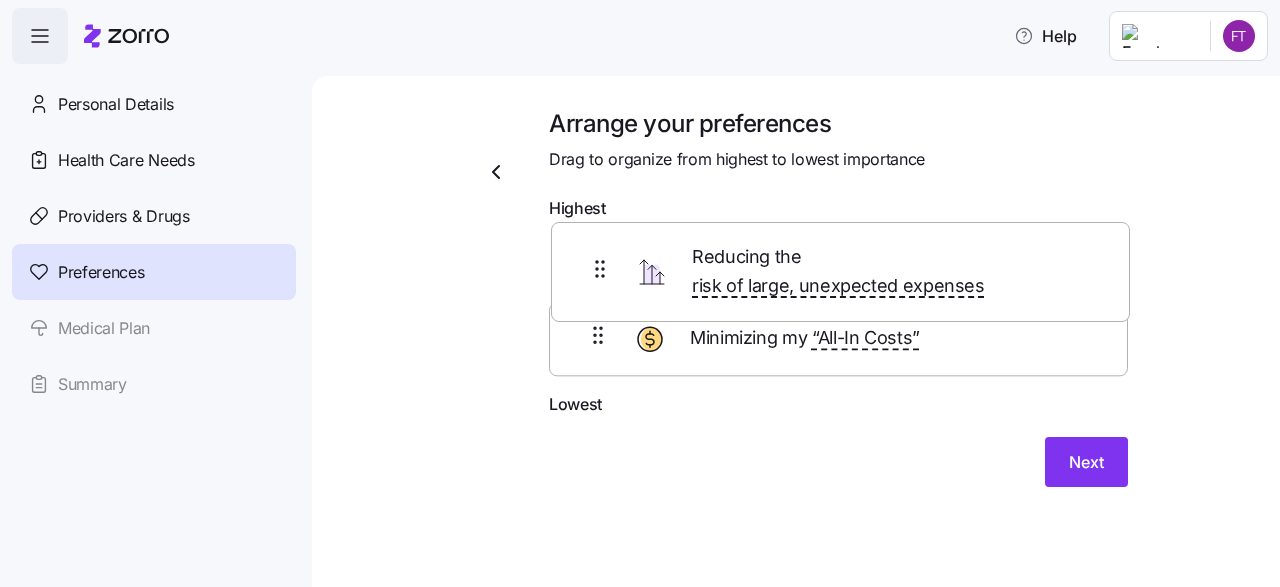 drag, startPoint x: 603, startPoint y: 359, endPoint x: 606, endPoint y: 253, distance: 106.04244 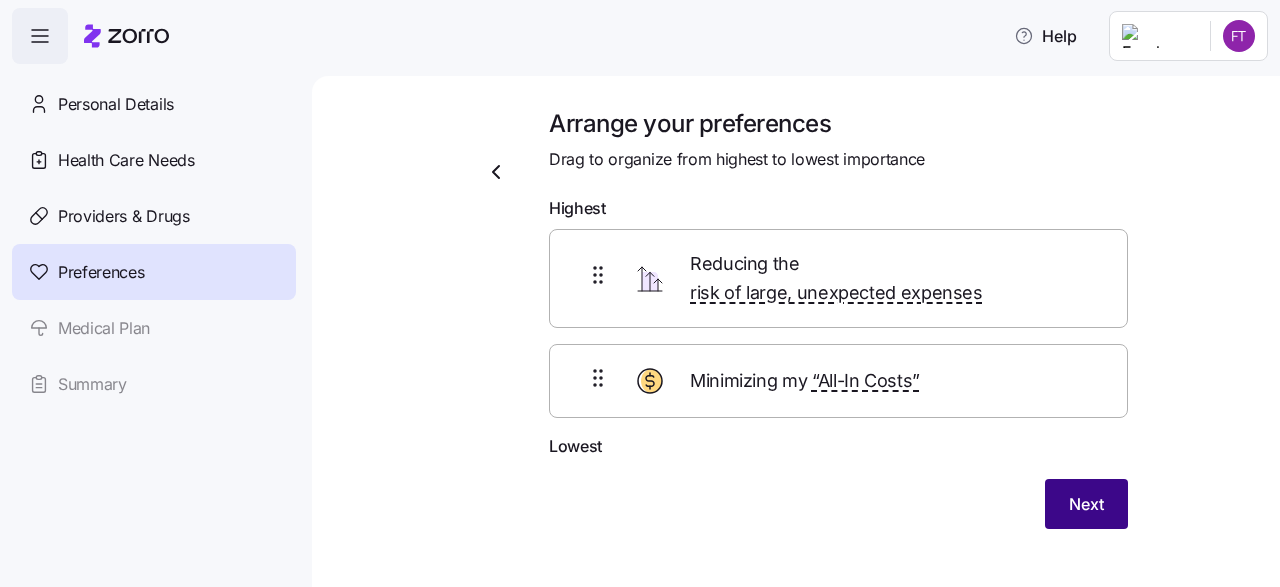 click on "Next" at bounding box center (1086, 504) 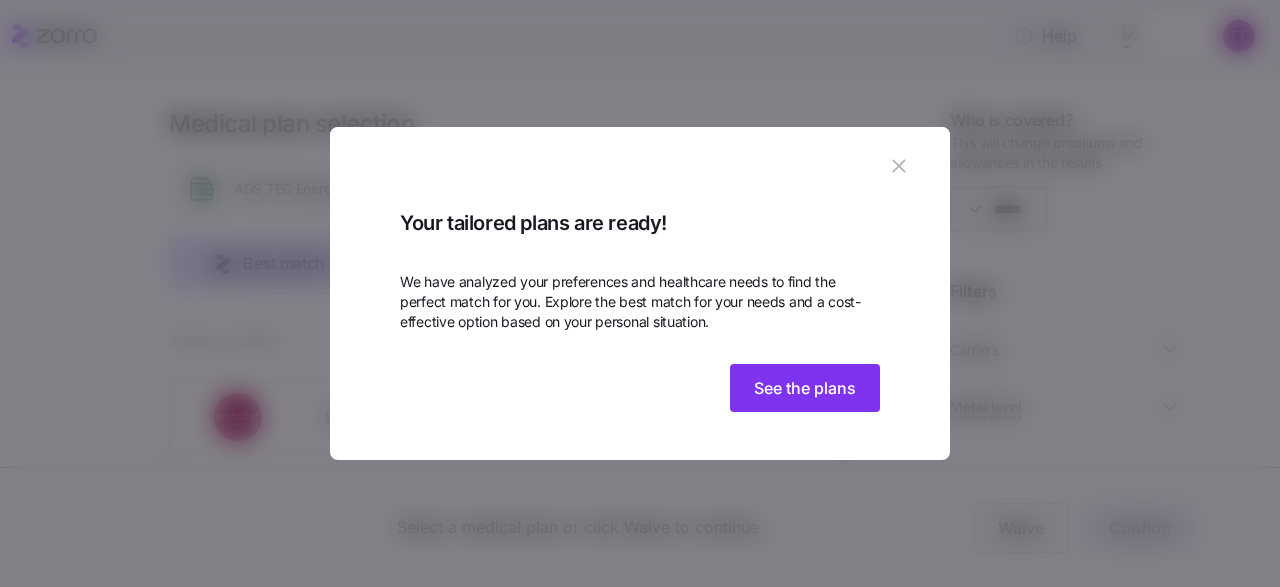 scroll, scrollTop: 72, scrollLeft: 0, axis: vertical 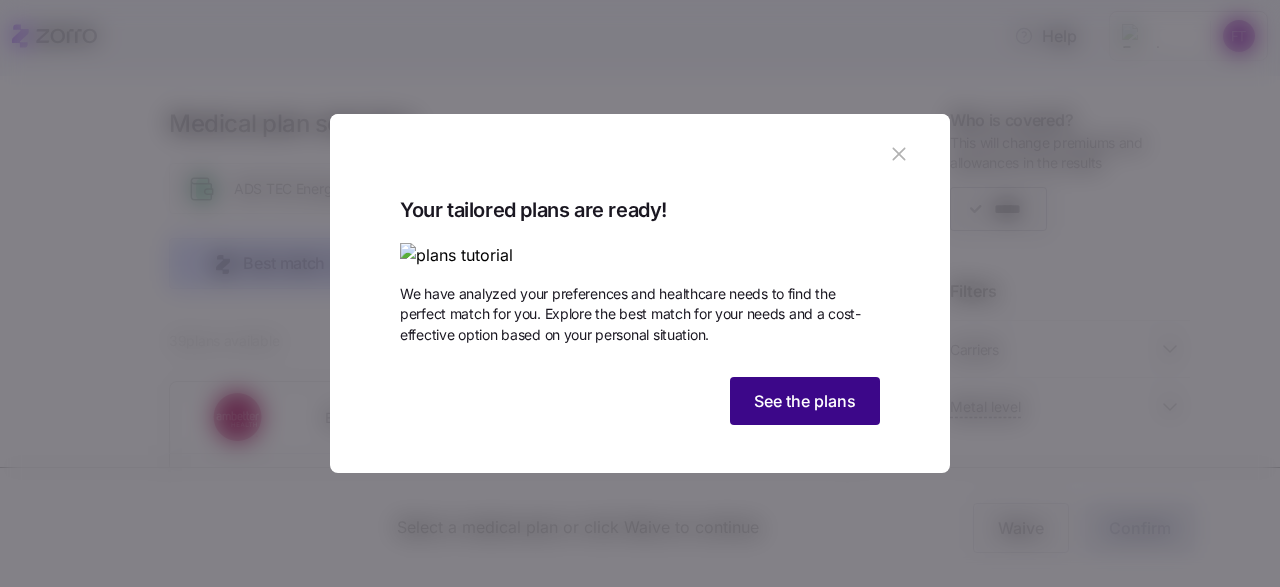 click on "See the plans" at bounding box center [805, 401] 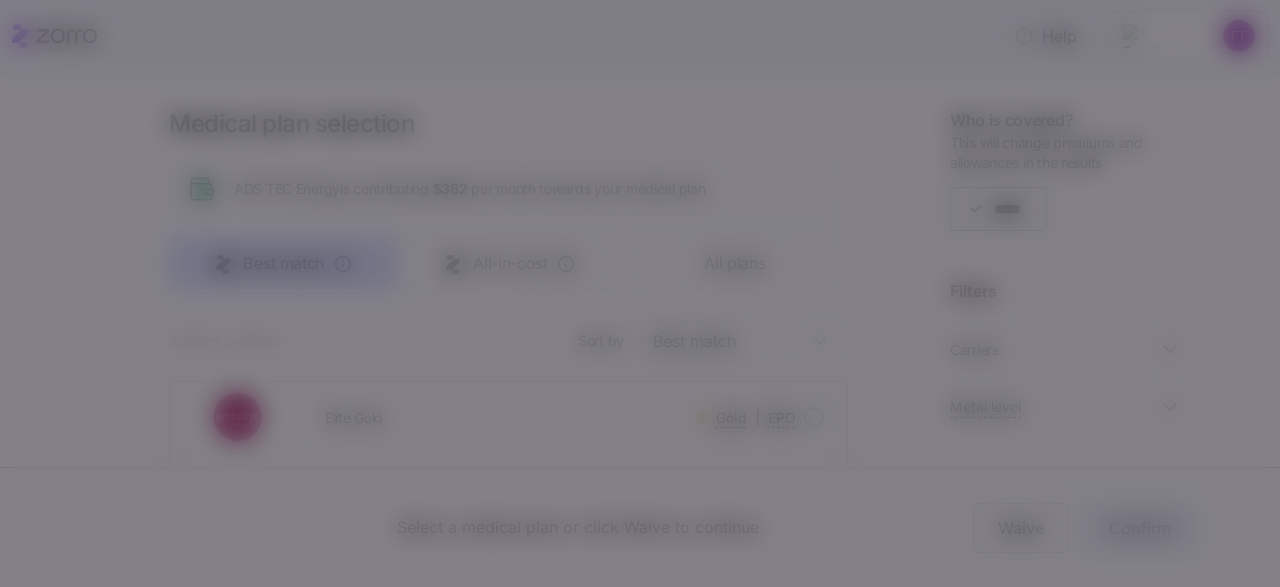 scroll, scrollTop: 0, scrollLeft: 0, axis: both 